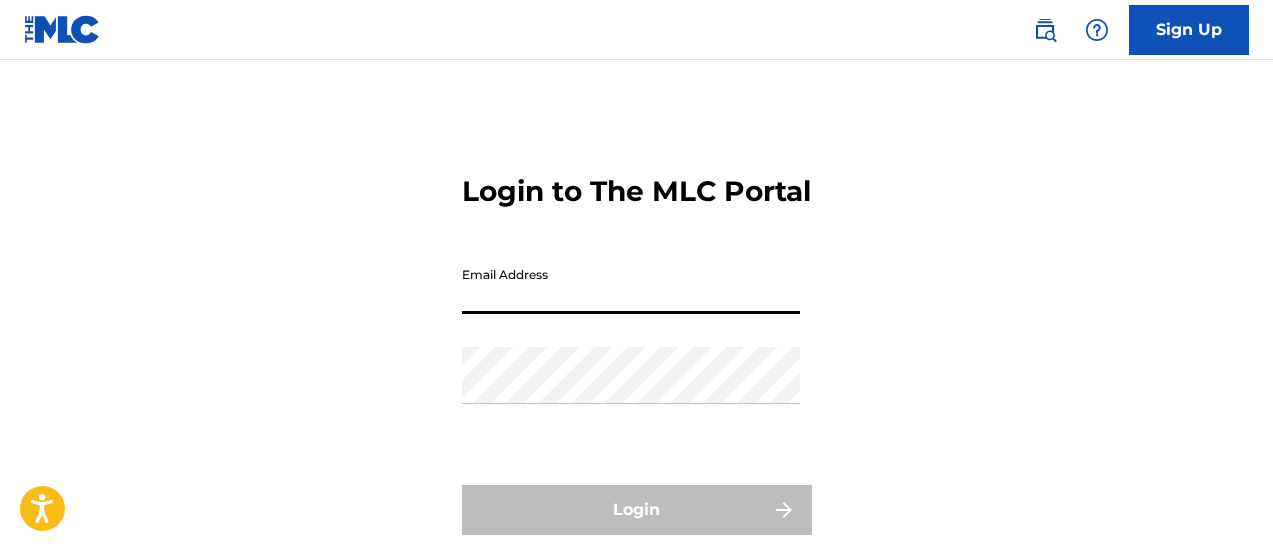 scroll, scrollTop: 0, scrollLeft: 0, axis: both 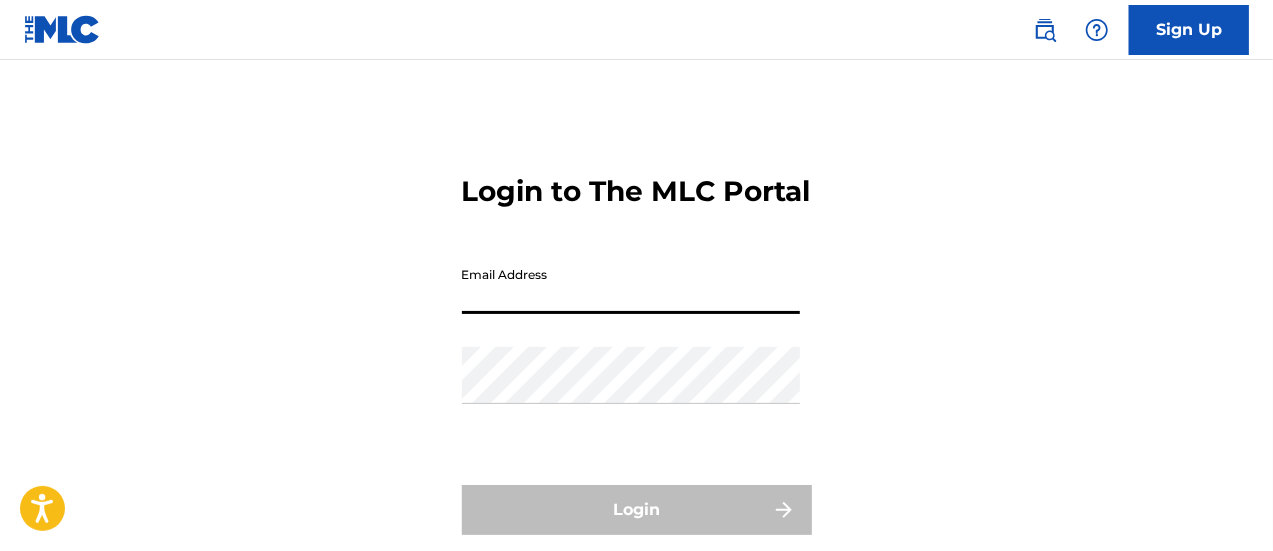 type on "[EMAIL]" 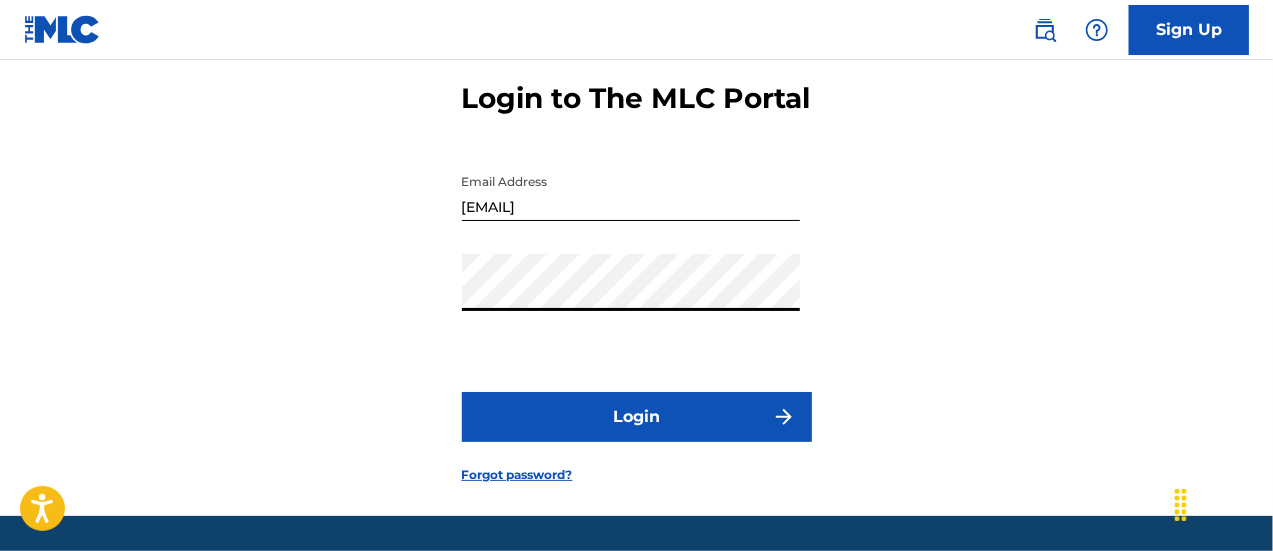 scroll, scrollTop: 96, scrollLeft: 0, axis: vertical 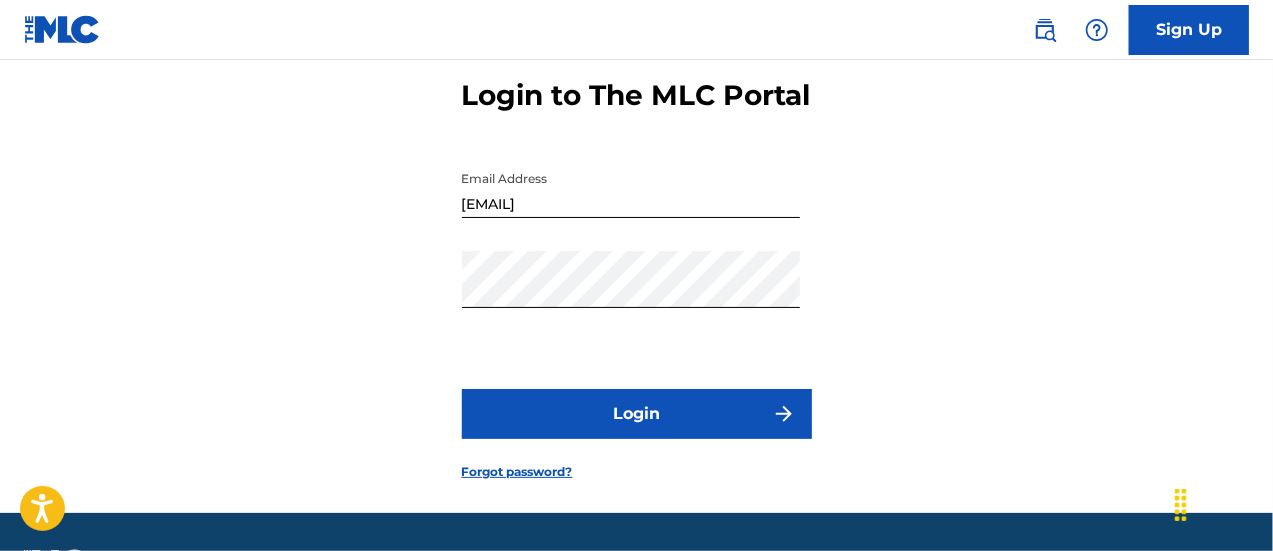 click on "Login" at bounding box center (637, 414) 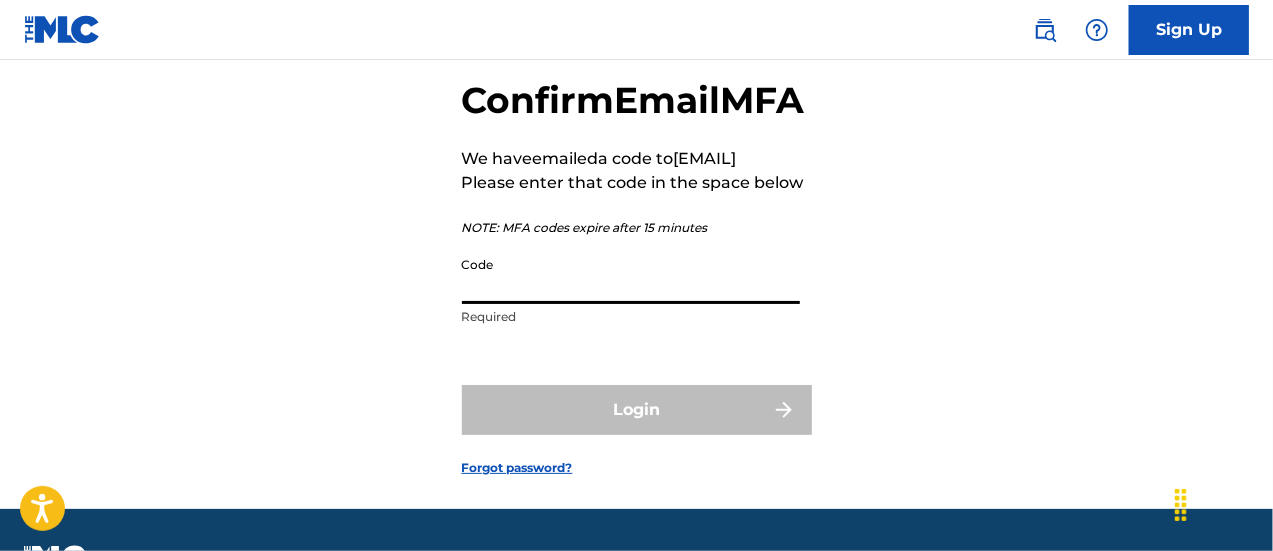 click on "Code" at bounding box center (631, 275) 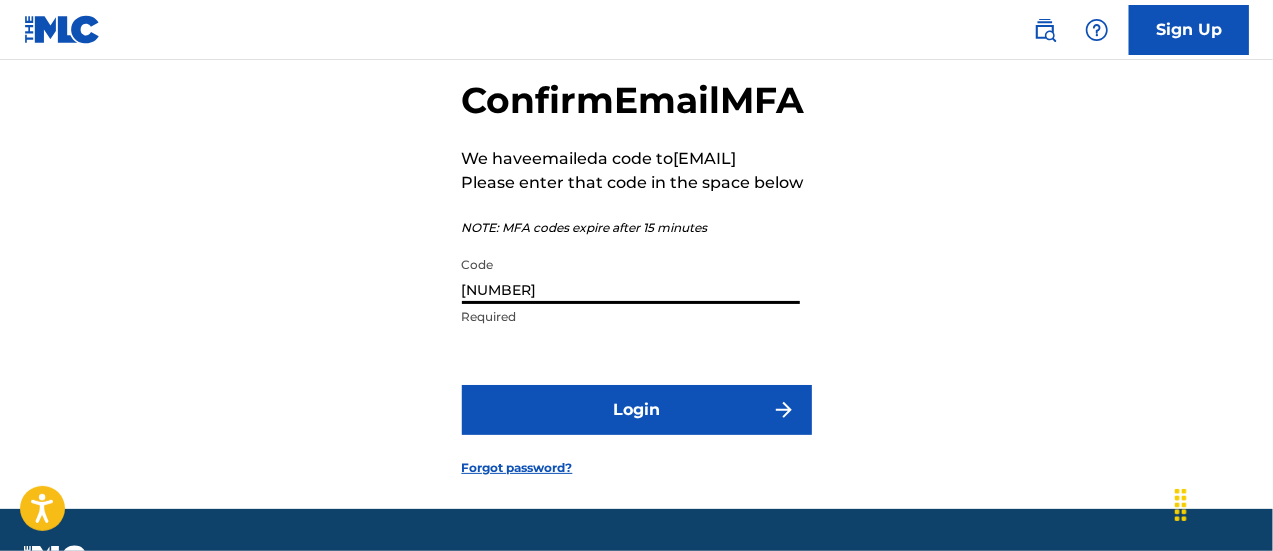 type on "328632" 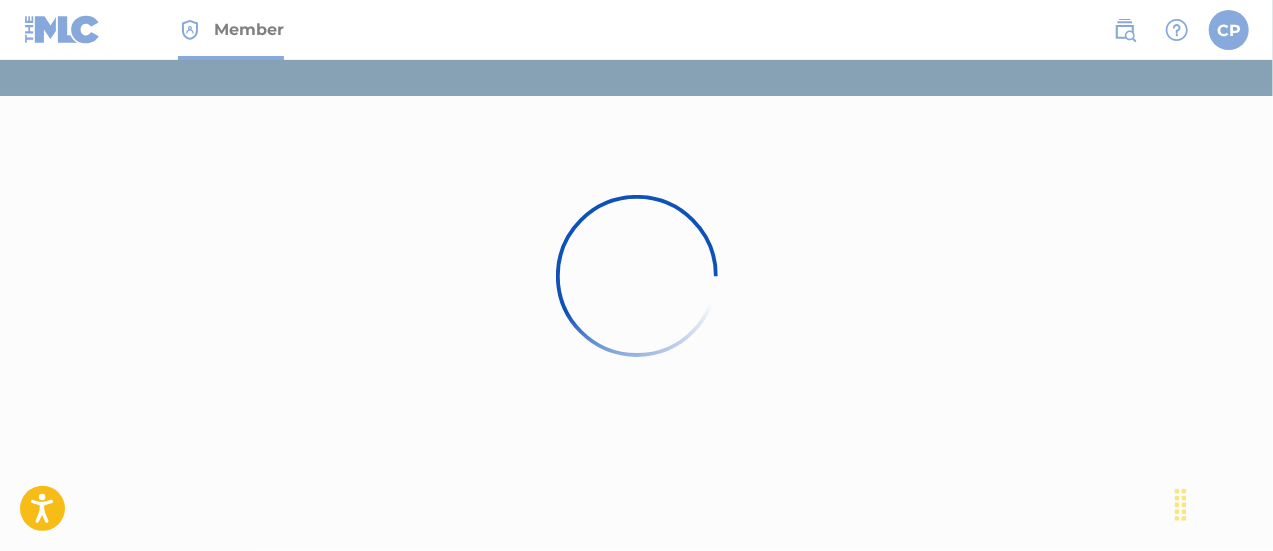 scroll, scrollTop: 0, scrollLeft: 0, axis: both 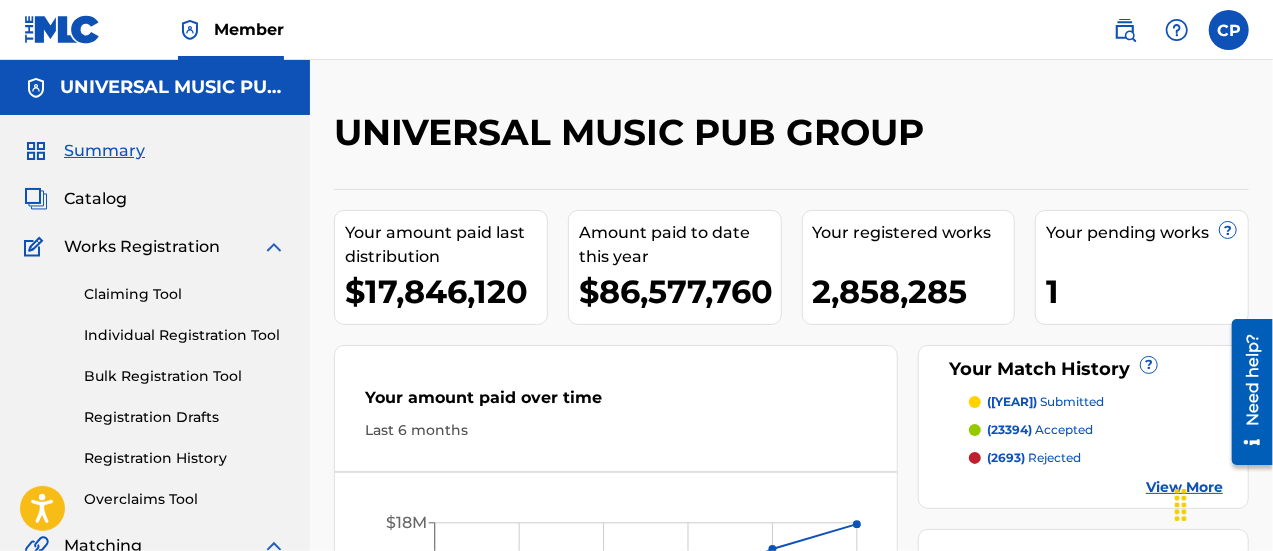 click on "Catalog" at bounding box center (95, 199) 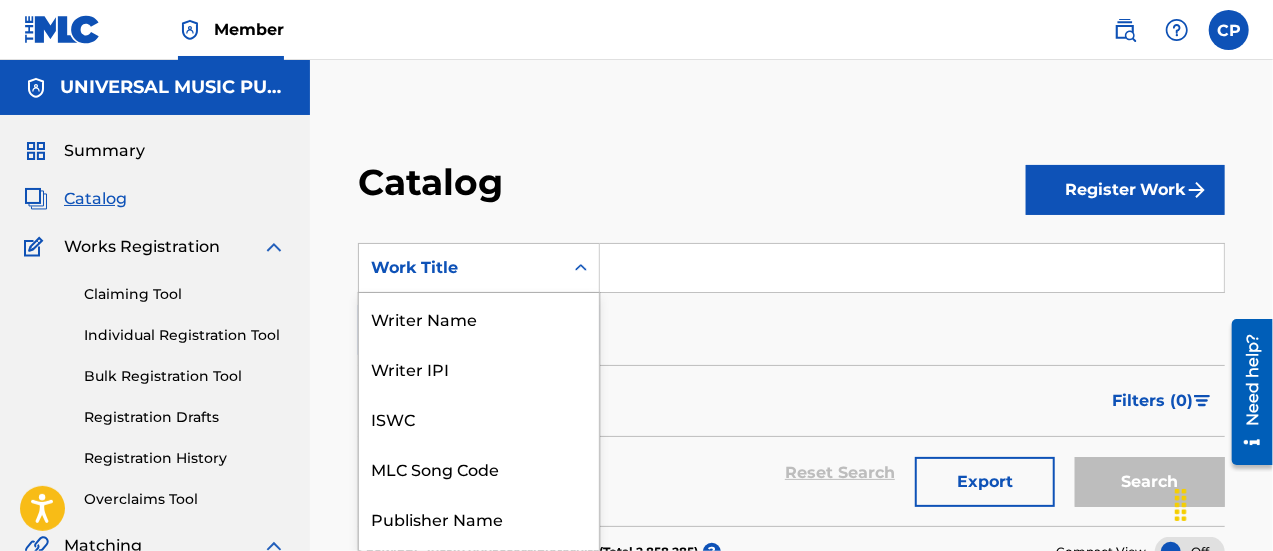 scroll, scrollTop: 42, scrollLeft: 0, axis: vertical 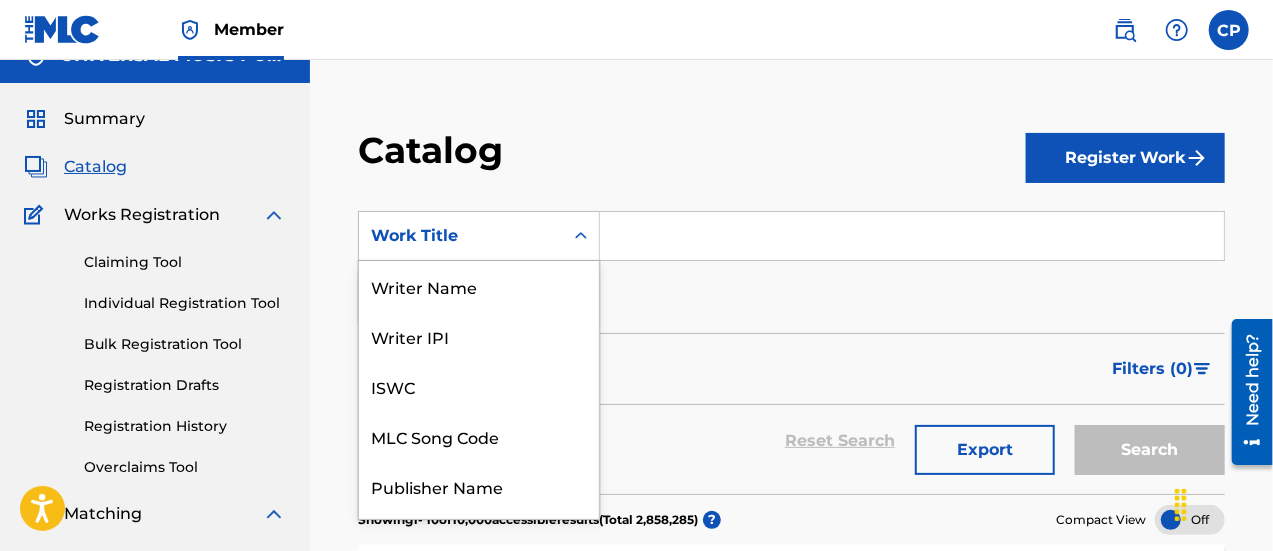 click on "12 results available. Use Up and Down to choose options, press Enter to select the currently focused option, press Escape to exit the menu, press Tab to select the option and exit the menu. Work Title Writer Name Writer IPI ISWC MLC Song Code Publisher Name Publisher IPI MLC Publisher Number Member Work Identifier Recording Title Artist ISRC Work Title" at bounding box center [479, 236] 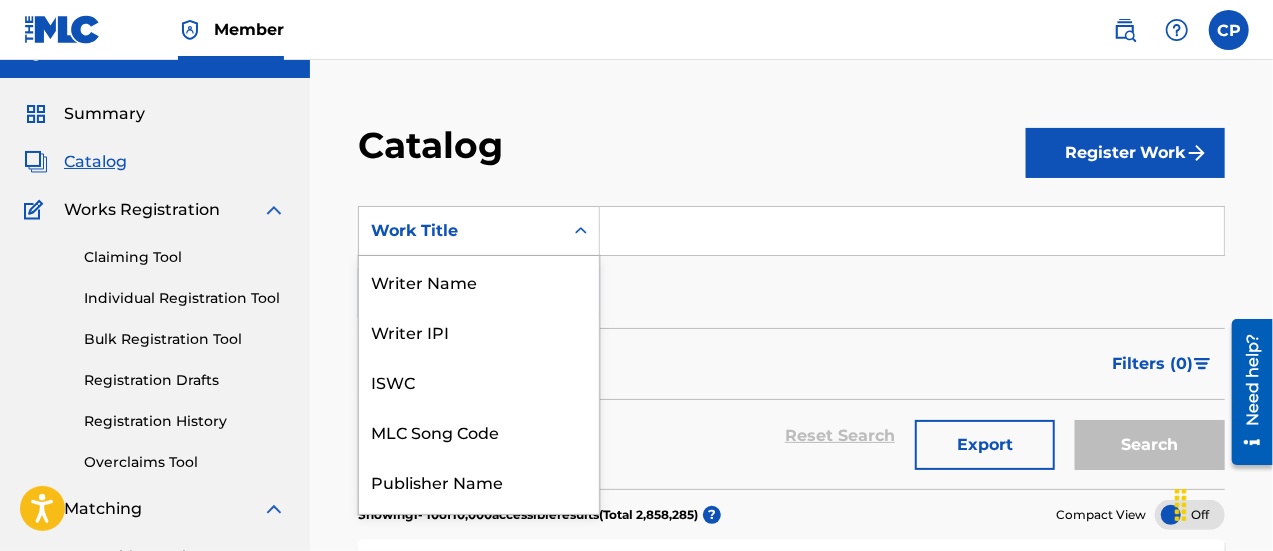scroll, scrollTop: 300, scrollLeft: 0, axis: vertical 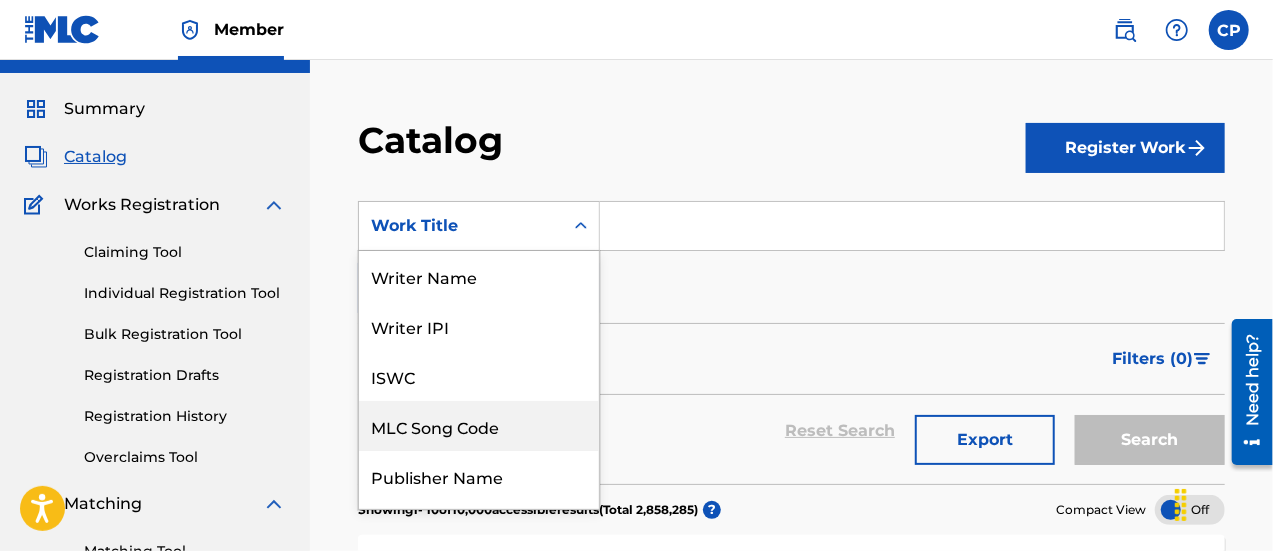 click on "MLC Song Code" at bounding box center [479, 426] 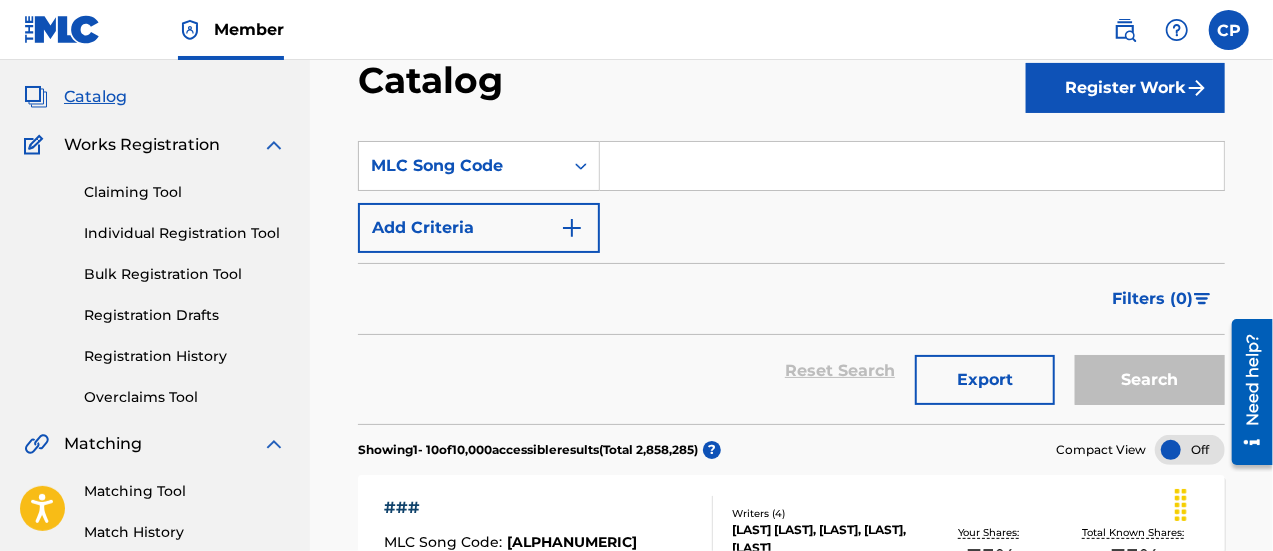 scroll, scrollTop: 0, scrollLeft: 0, axis: both 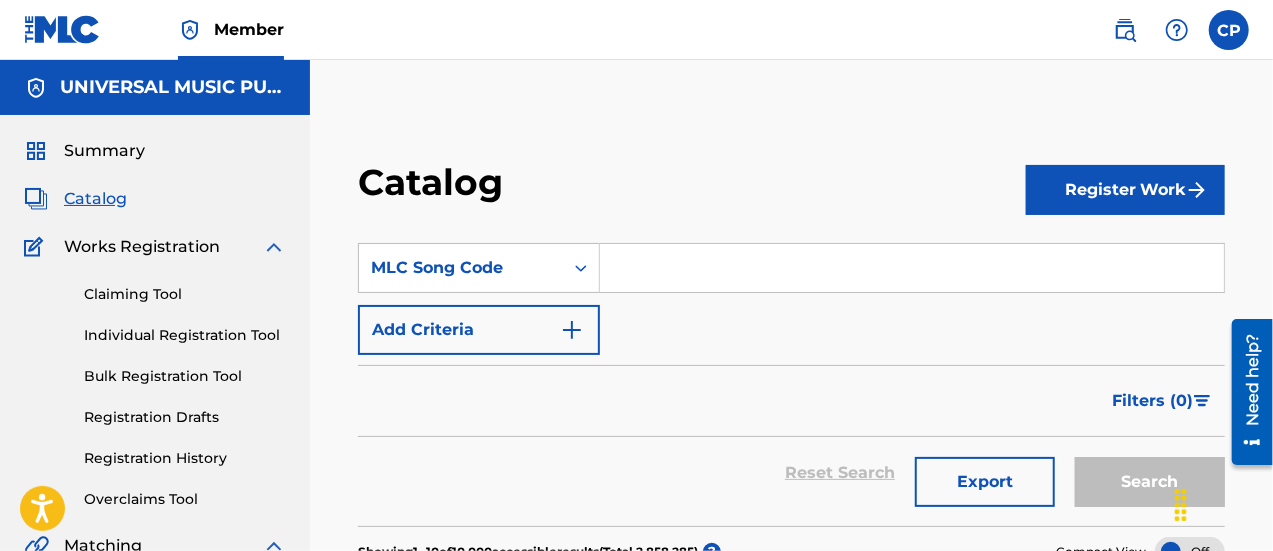 click at bounding box center [912, 268] 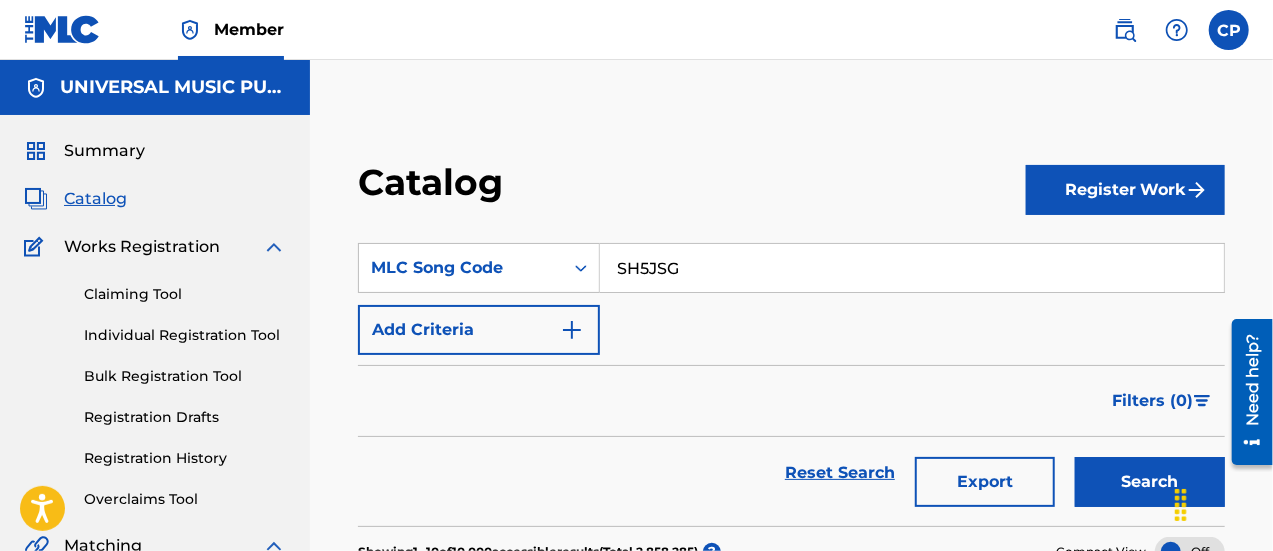 type on "SH5JSG" 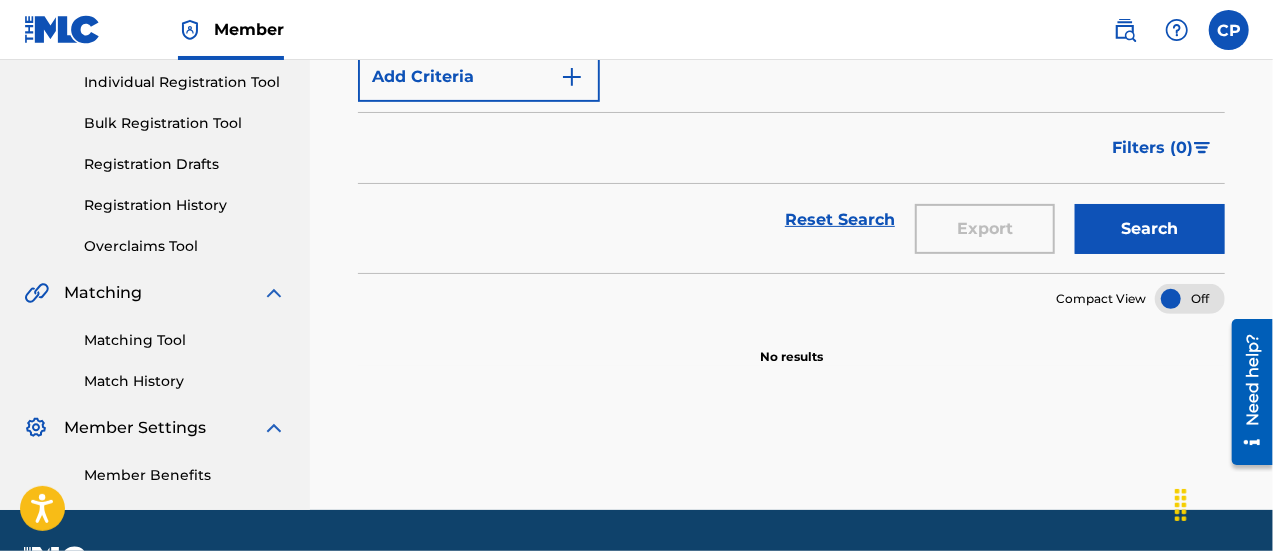 scroll, scrollTop: 308, scrollLeft: 0, axis: vertical 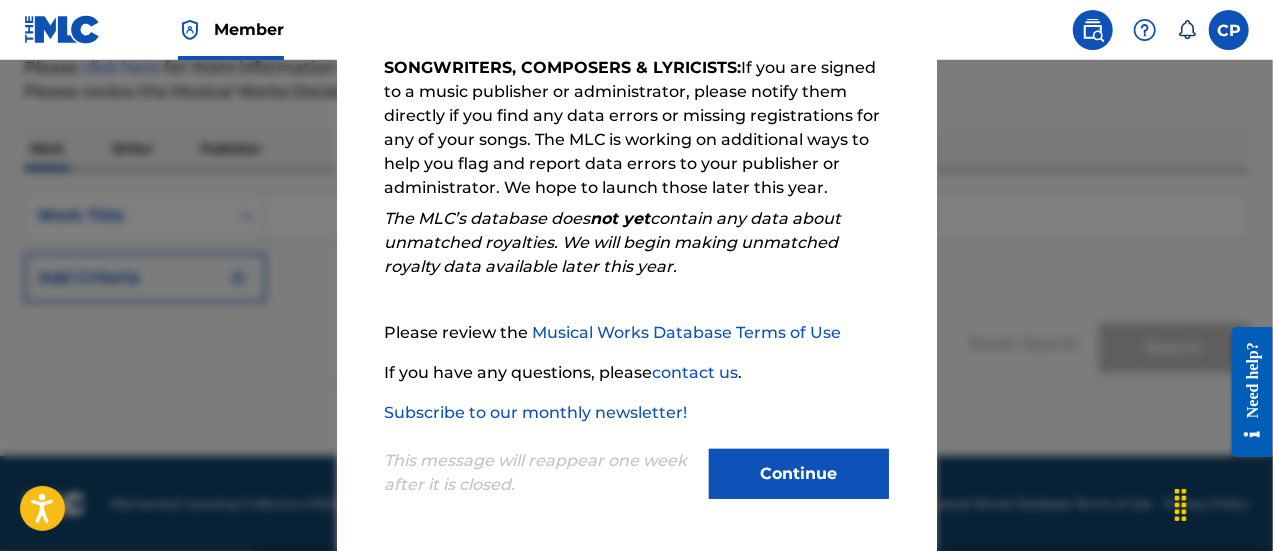 click on "Continue" at bounding box center [799, 474] 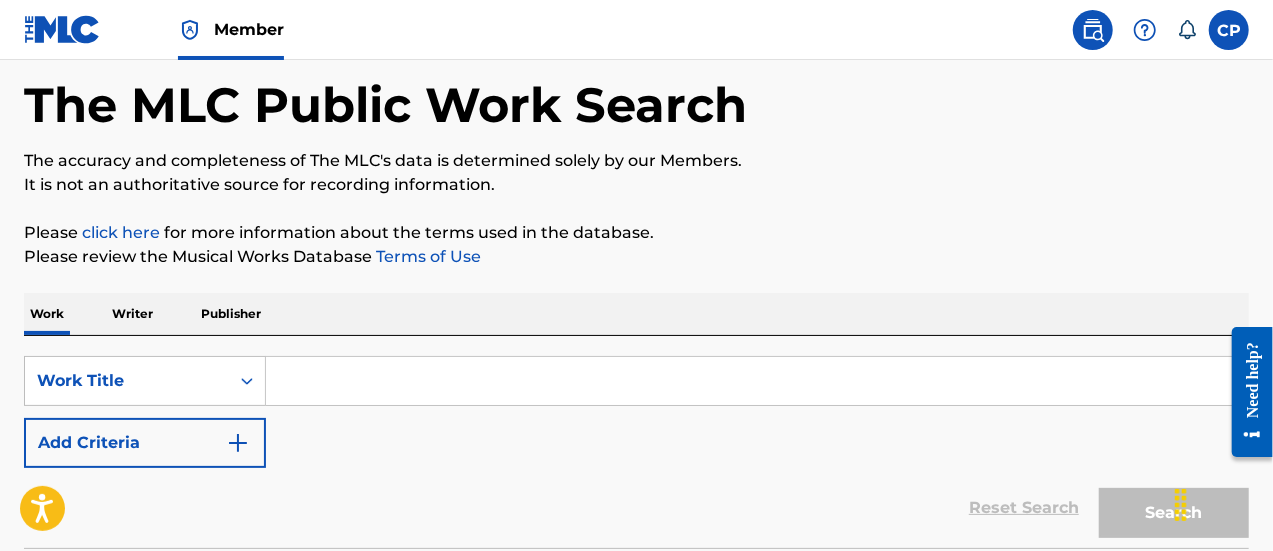 scroll, scrollTop: 90, scrollLeft: 0, axis: vertical 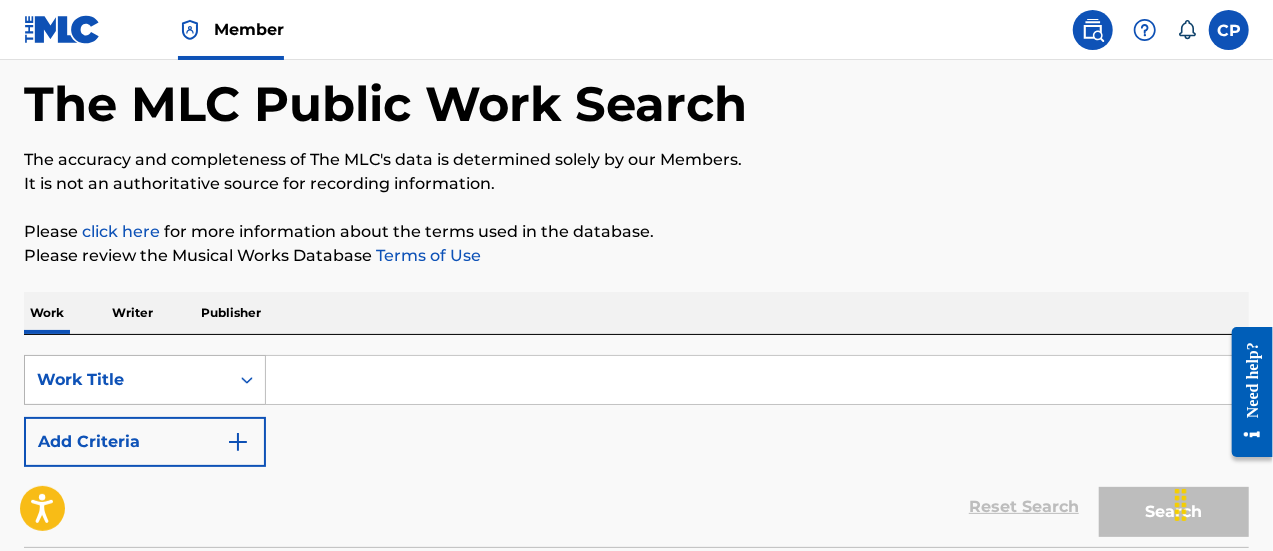 click on "Work Title" at bounding box center [127, 380] 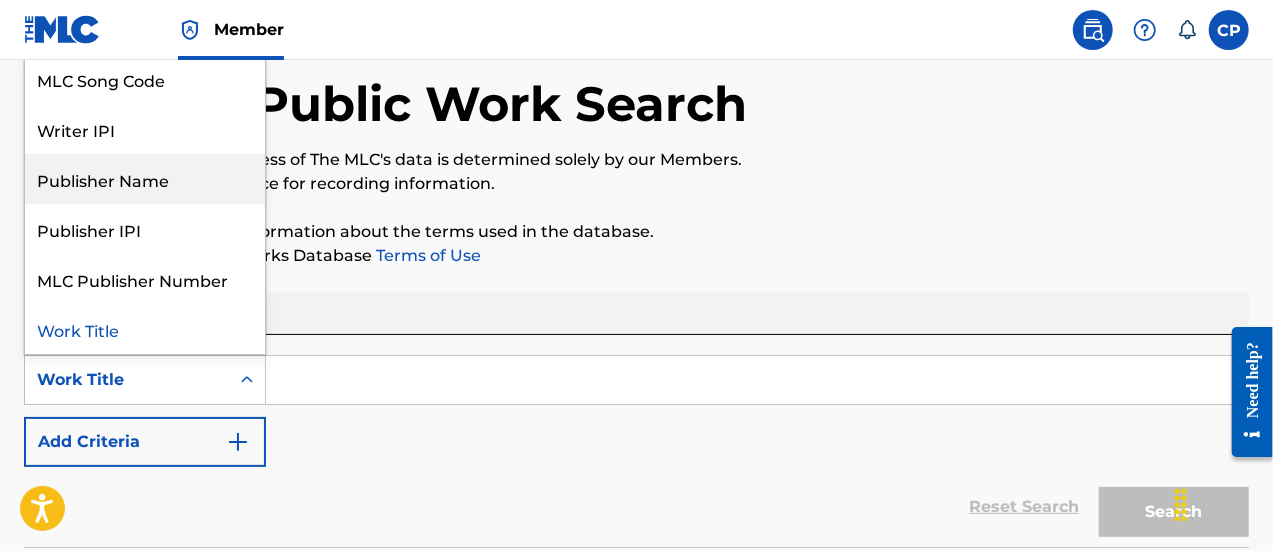 scroll, scrollTop: 0, scrollLeft: 0, axis: both 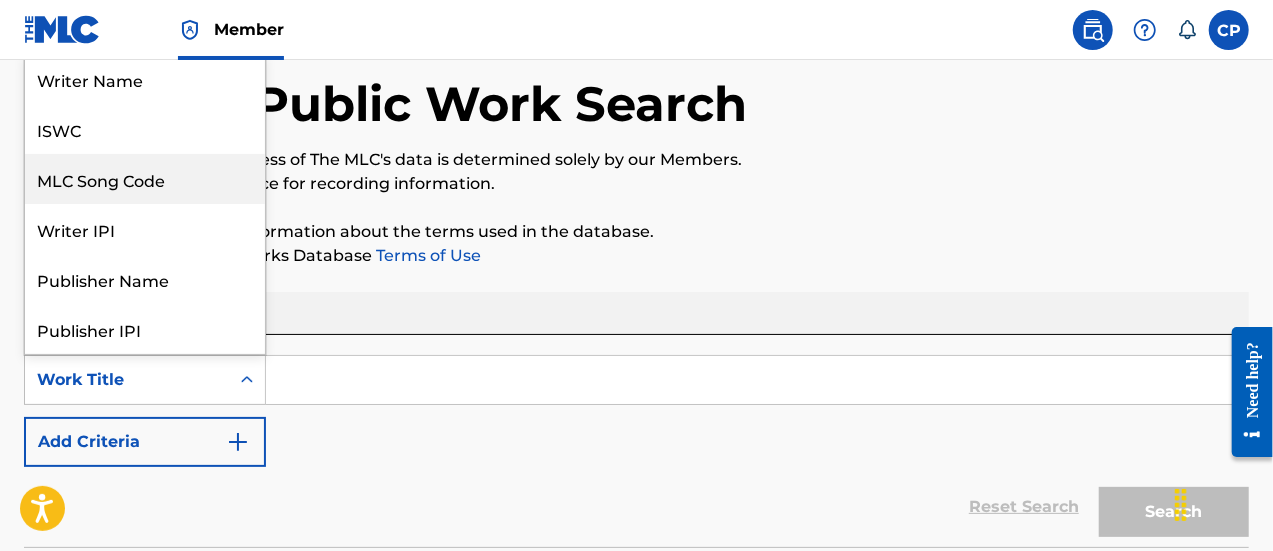 click on "MLC Song Code" at bounding box center [145, 179] 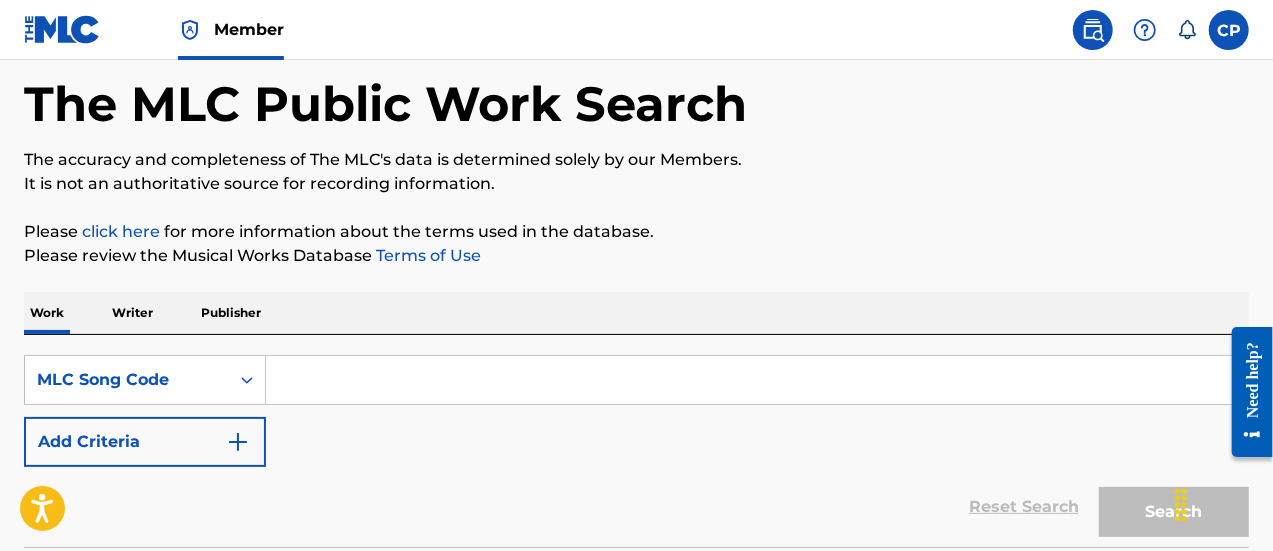click at bounding box center (757, 380) 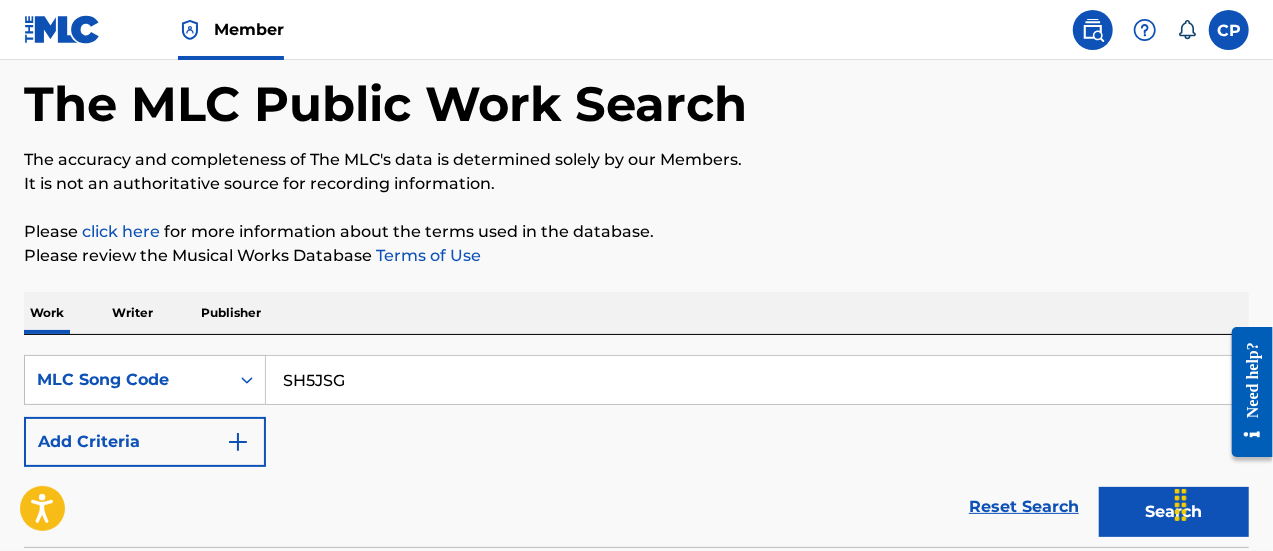 type on "SH5JSG" 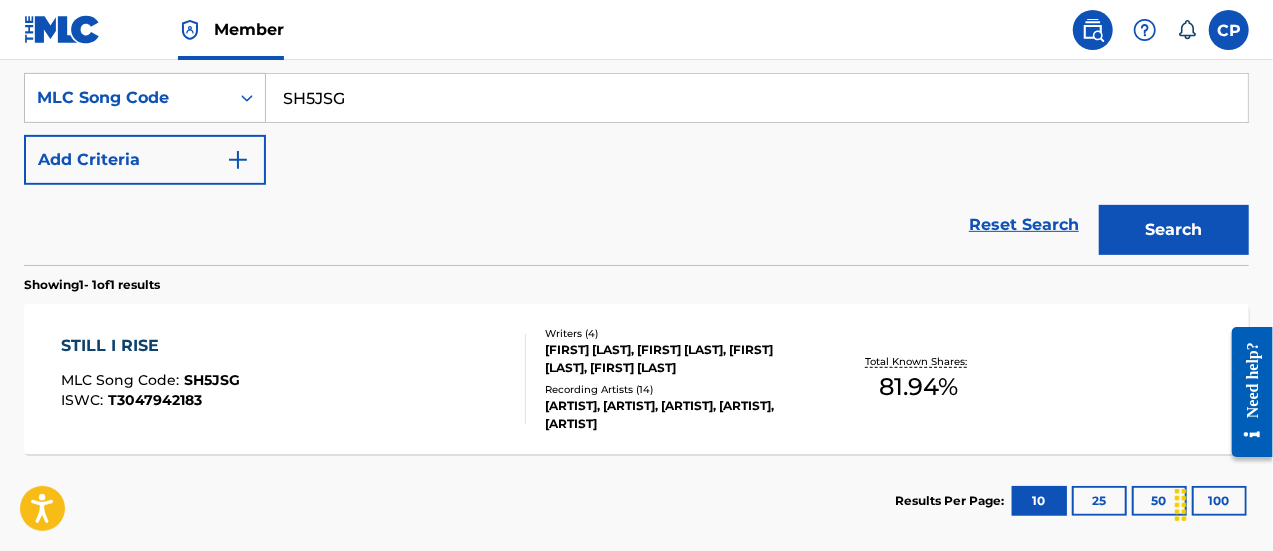 scroll, scrollTop: 373, scrollLeft: 0, axis: vertical 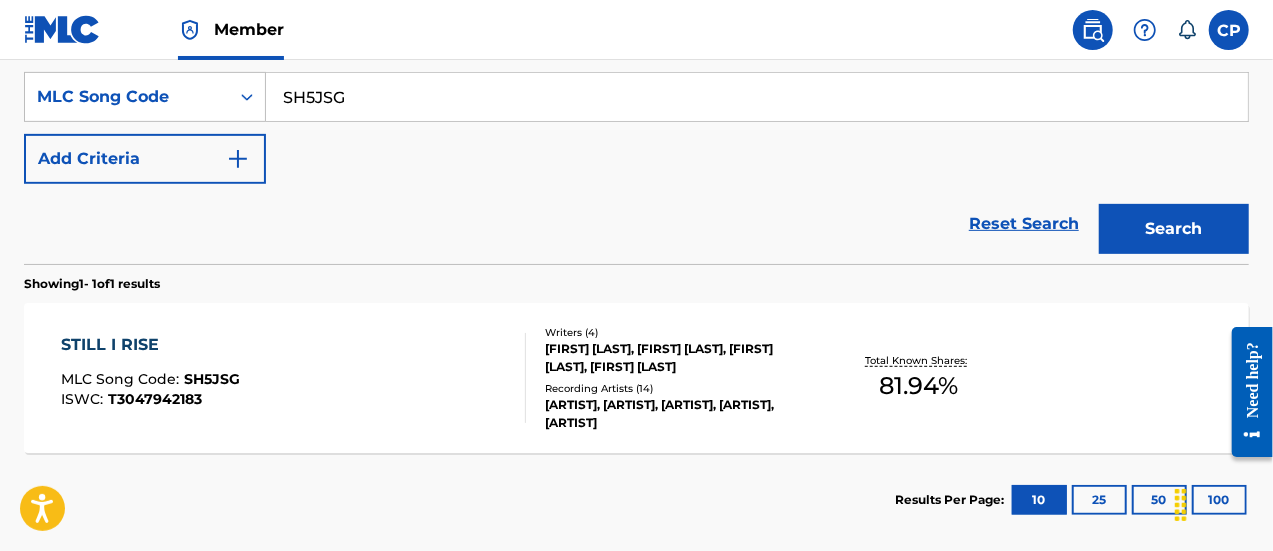 click on "STILL I RISE MLC Song Code : SH5JSG ISWC : T3047942183 Writers ( 4 ) CLIFFORD JOSEPH HARRIS, MARCELLA CHRISTINA ARAICA, ONIKA TANYA MARAJ, FLOYD NATHANIEL HILLS Recording Artists ( 14 ) NICKI MINAJ, NICKI MINAJ, NICKI MINAJ, NICKI MINAJ, DIORADDICTCHRIS Total Known Shares: 81.94 %" at bounding box center [636, 378] 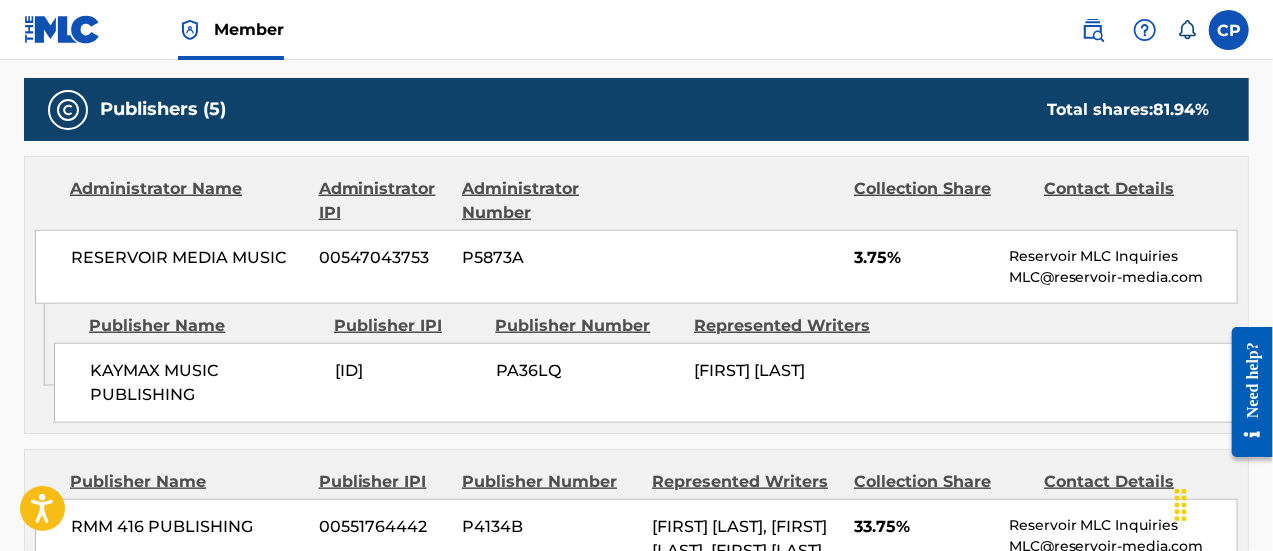scroll, scrollTop: 929, scrollLeft: 0, axis: vertical 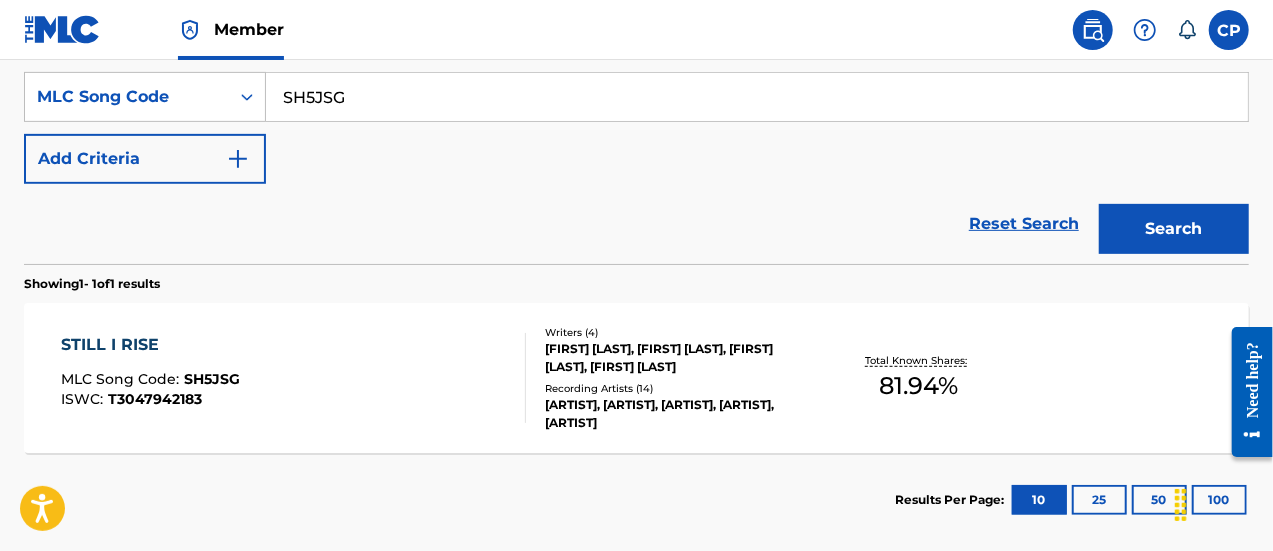 click on "SH5JSG" at bounding box center [757, 97] 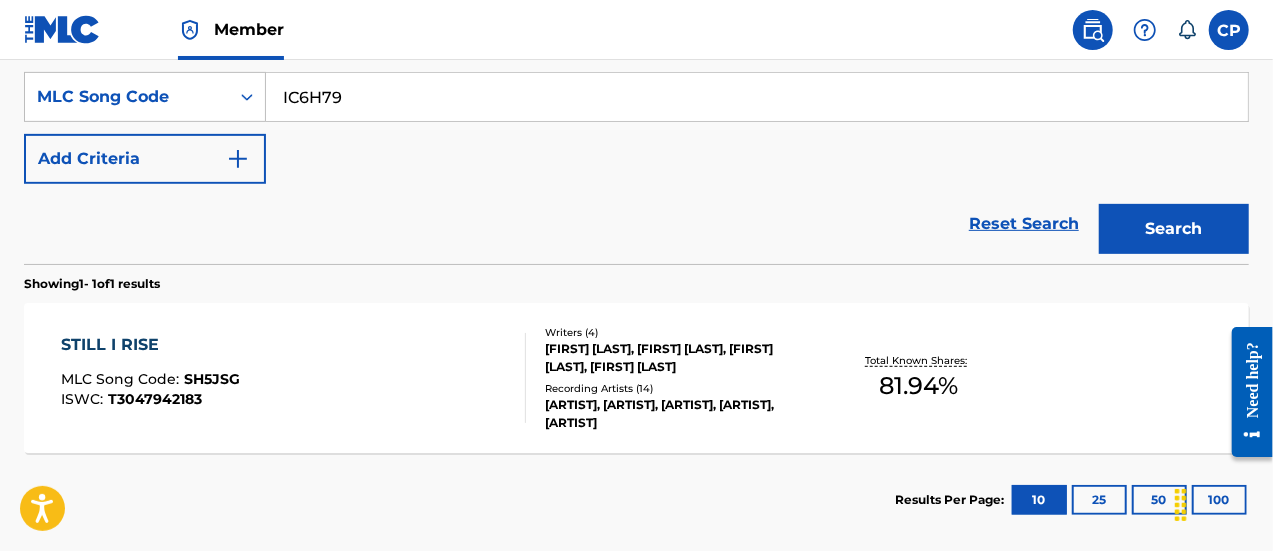 type on "IC6H79" 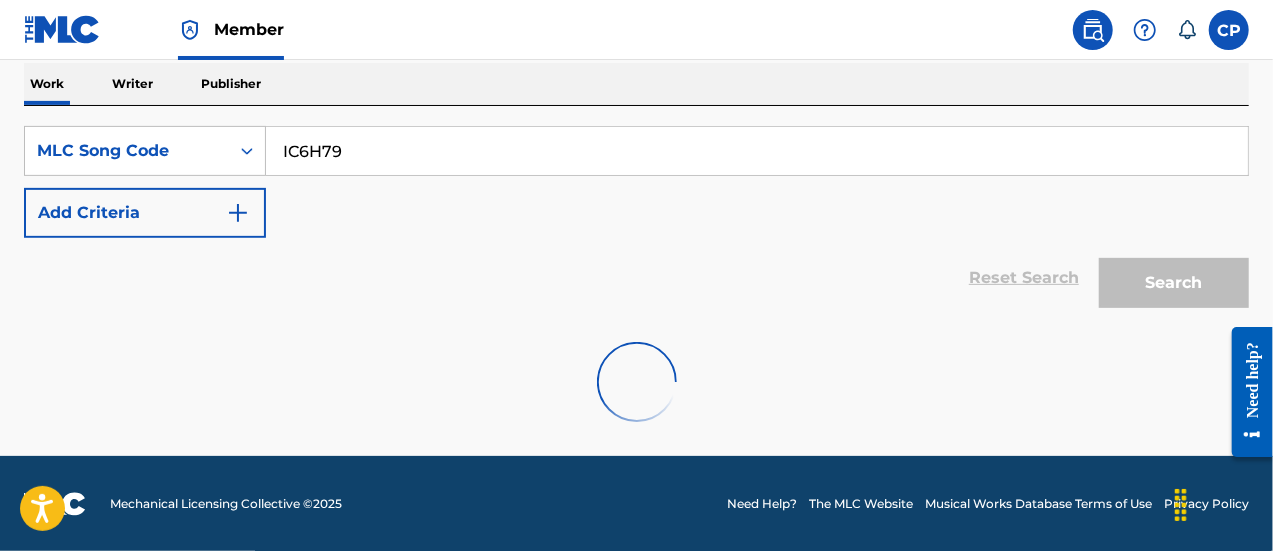 scroll, scrollTop: 373, scrollLeft: 0, axis: vertical 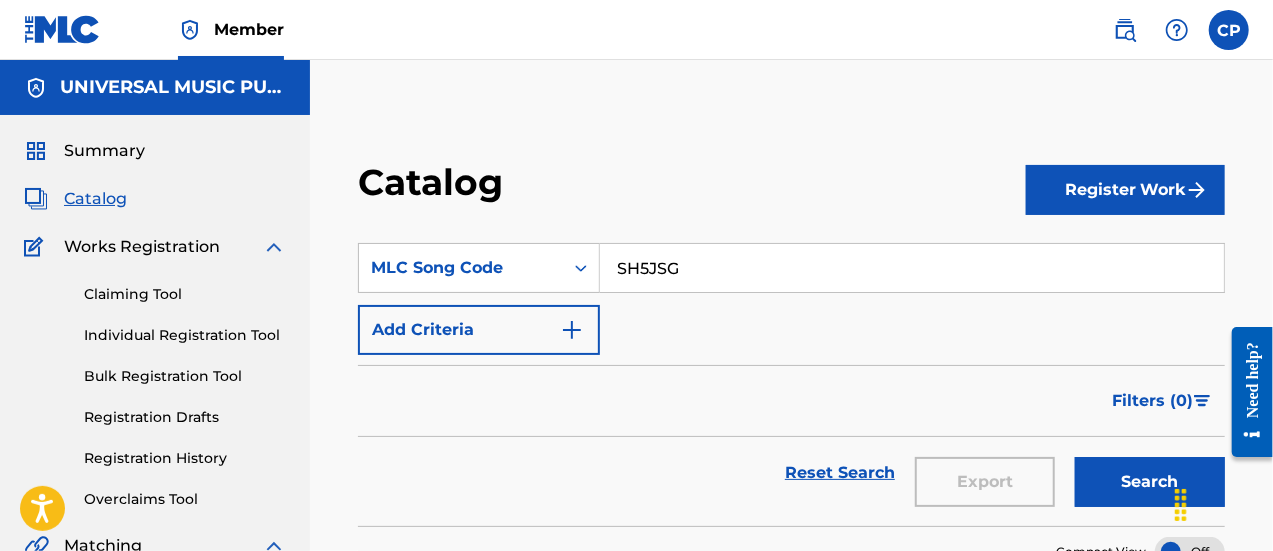 click on "SH5JSG" at bounding box center [912, 268] 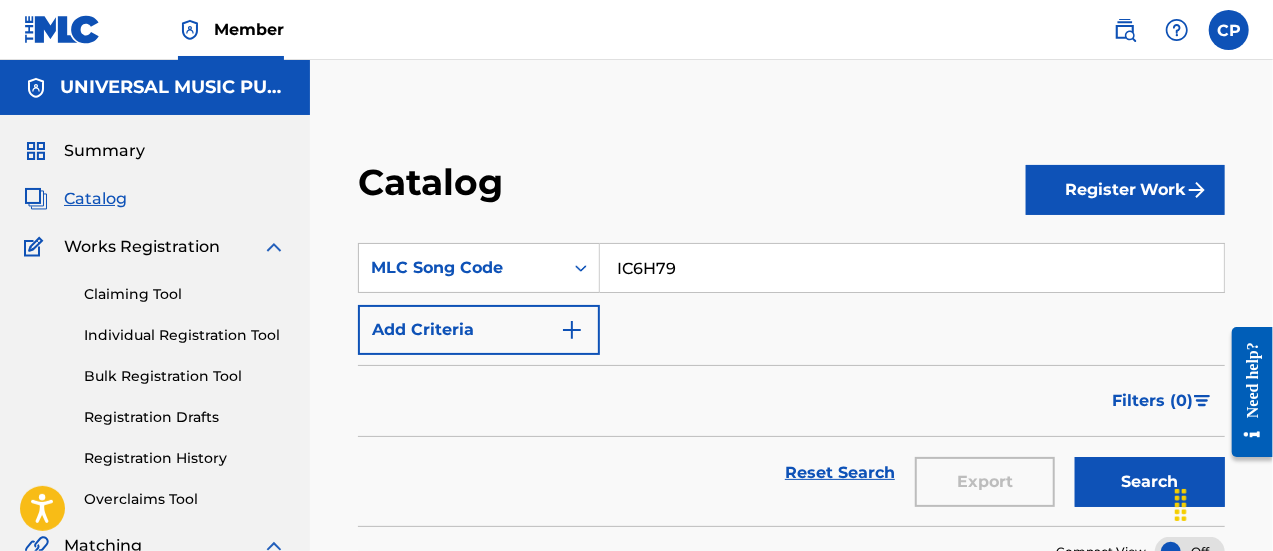 type on "IC6H79" 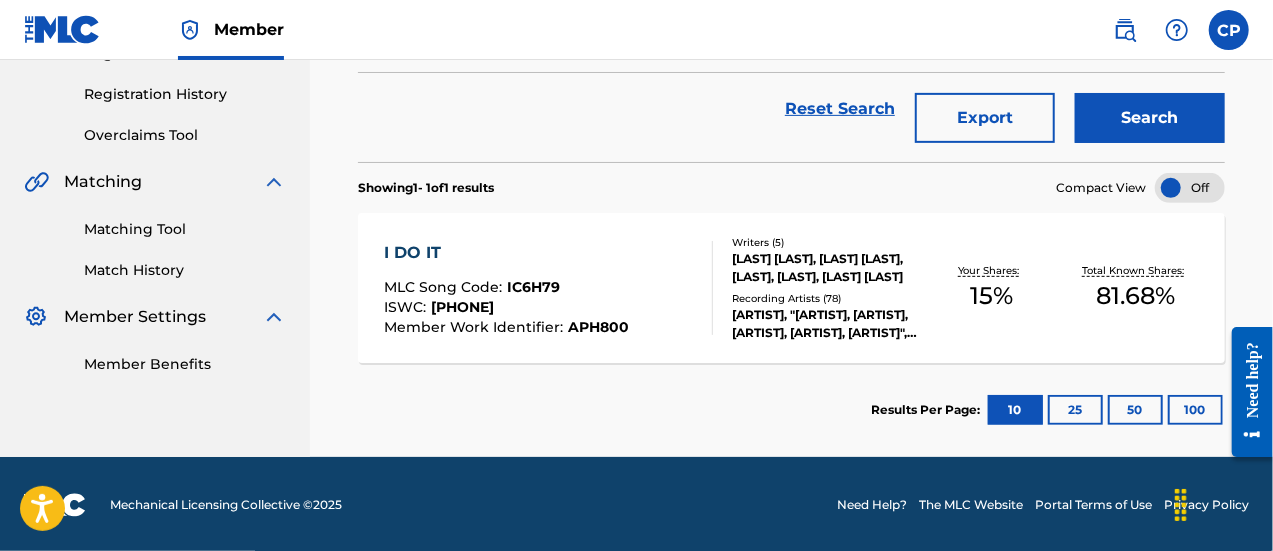 scroll, scrollTop: 362, scrollLeft: 0, axis: vertical 